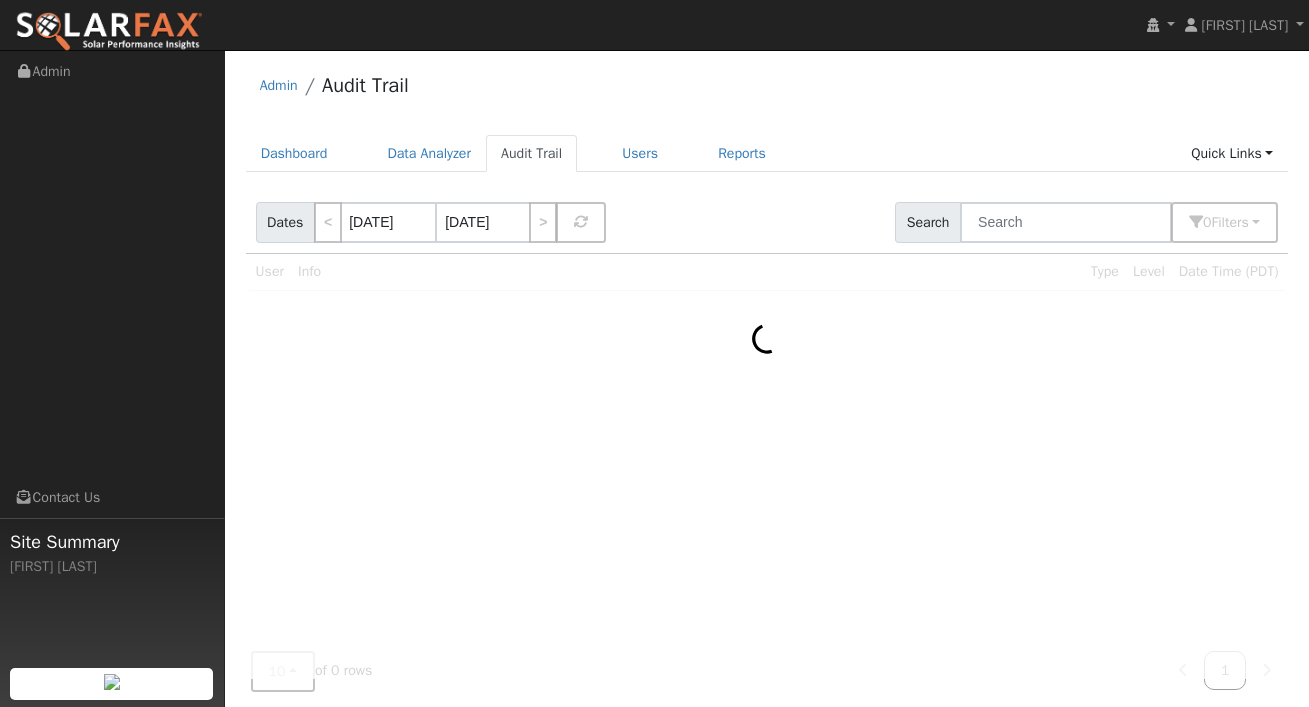 scroll, scrollTop: 0, scrollLeft: 0, axis: both 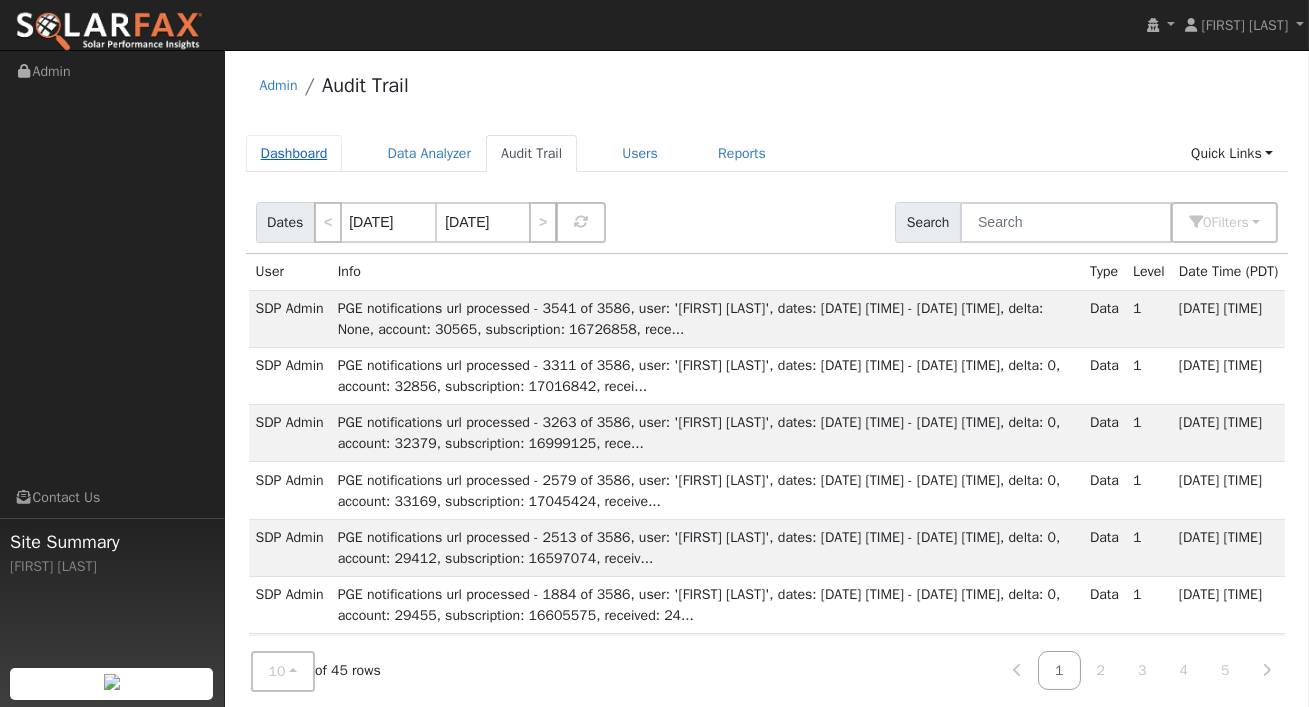click on "Dashboard" at bounding box center (294, 153) 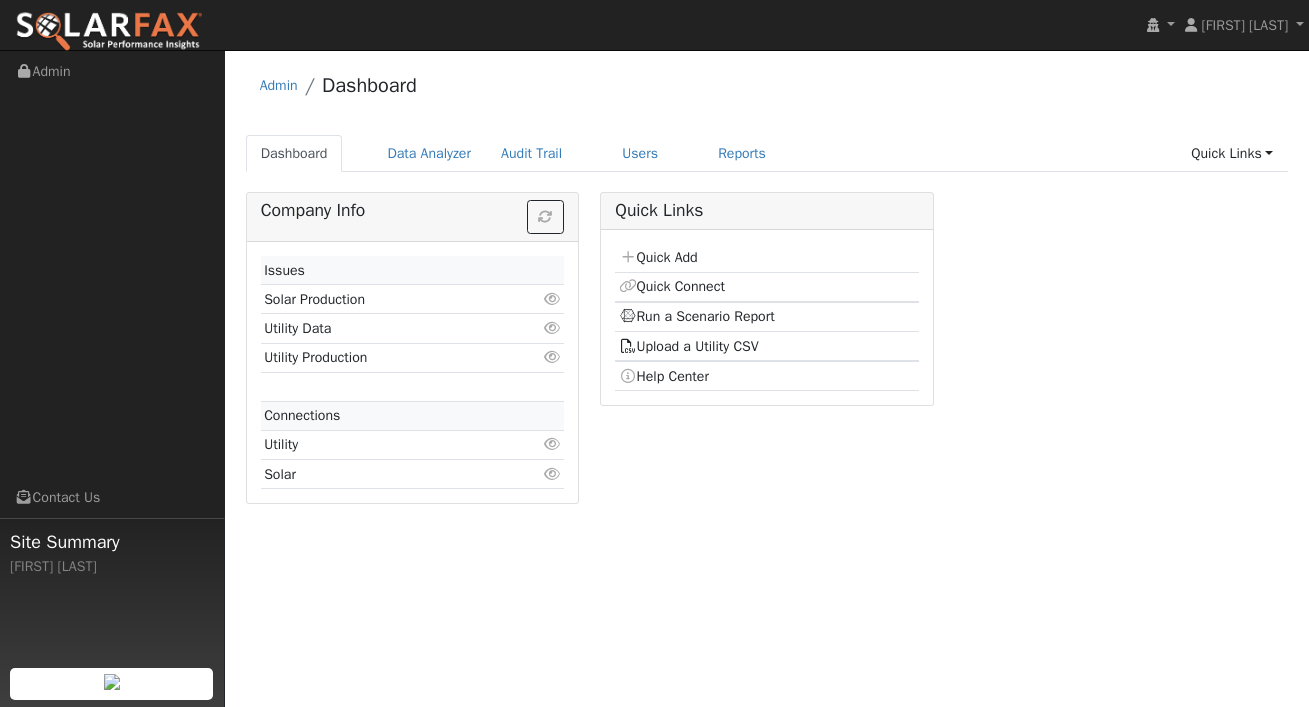 scroll, scrollTop: 0, scrollLeft: 0, axis: both 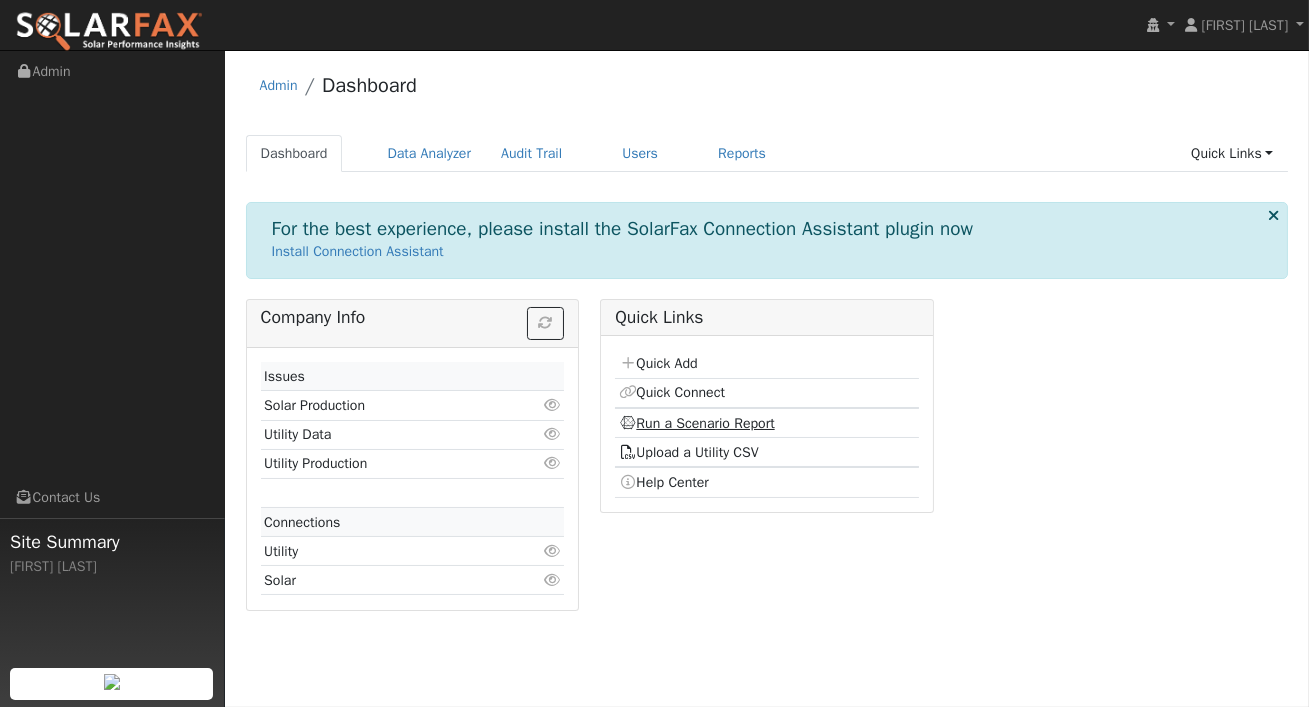 click on "Run a Scenario Report" at bounding box center [697, 423] 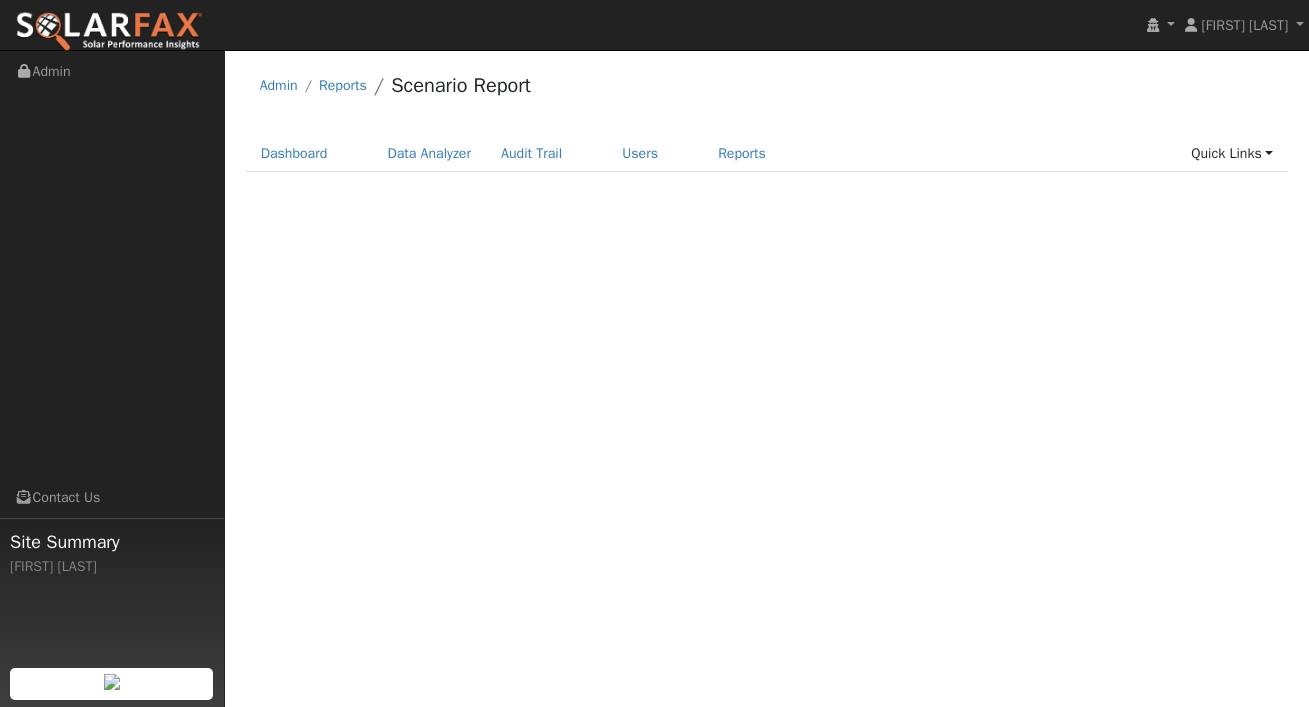 scroll, scrollTop: 0, scrollLeft: 0, axis: both 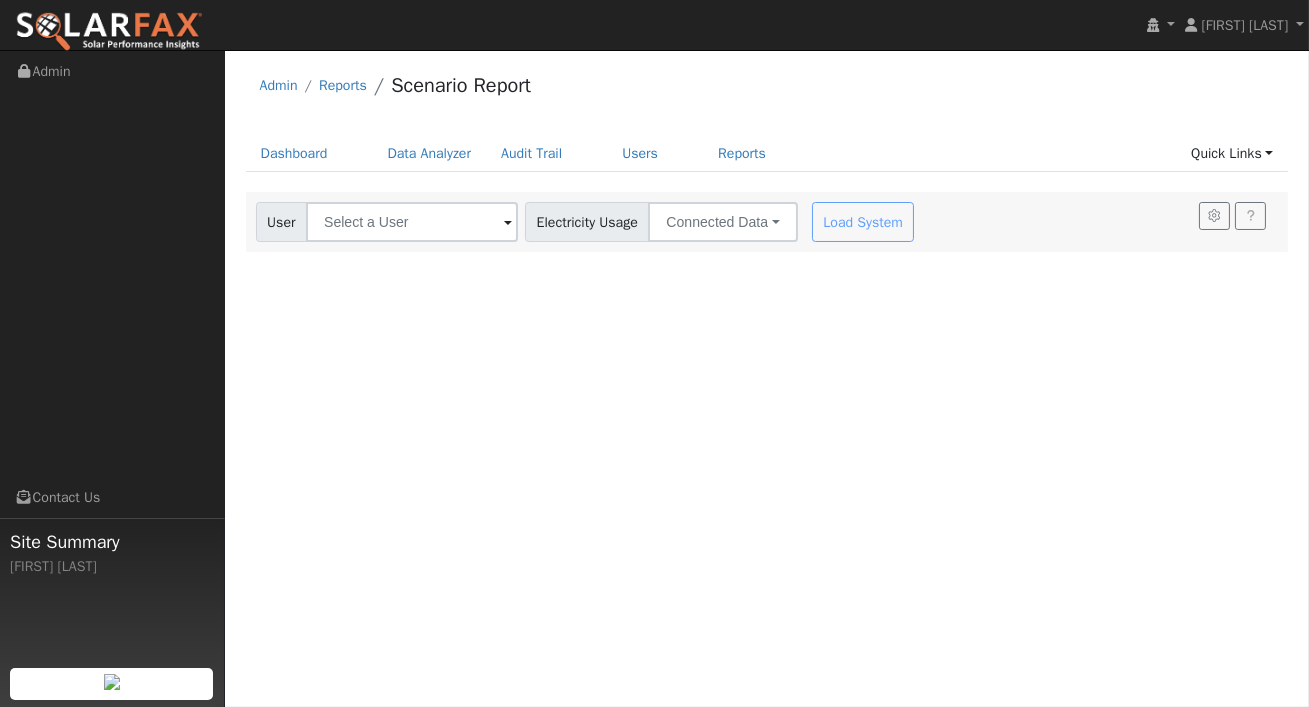 click at bounding box center [508, 223] 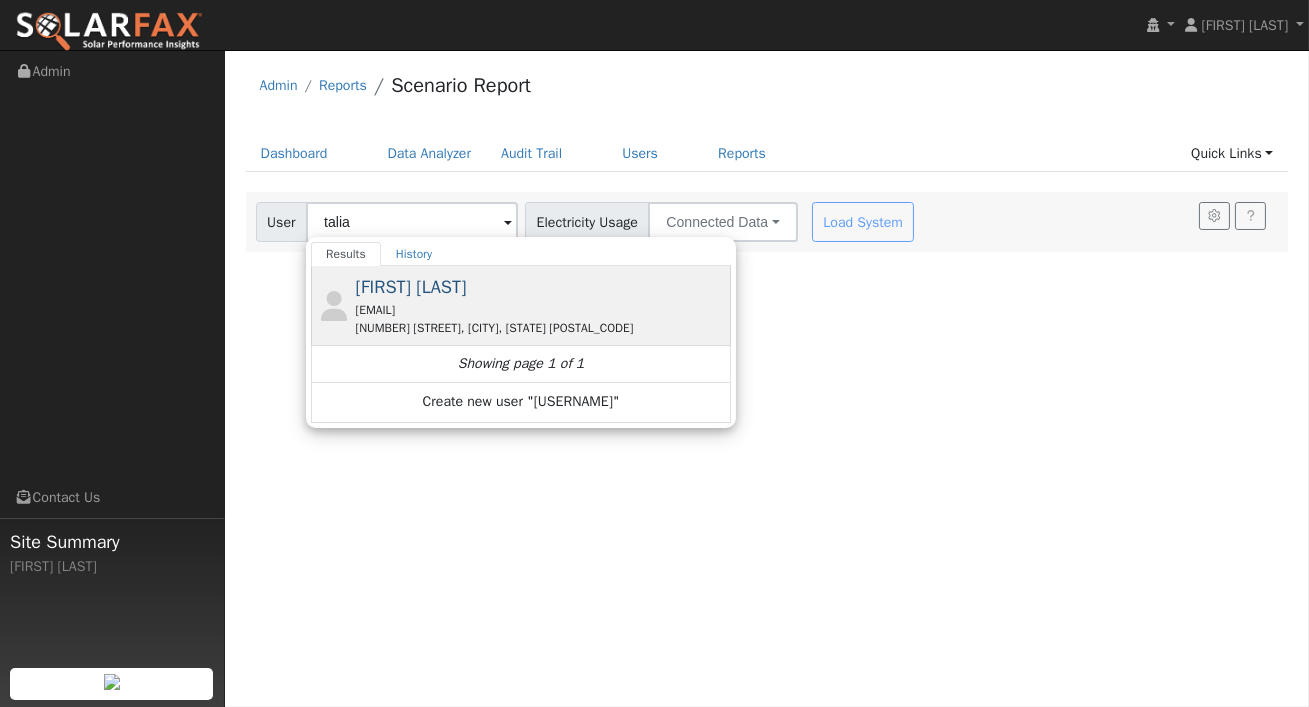 click on "[FIRST] [LAST] [EMAIL] [NUMBER] [STREET], [CITY], [STATE] [POSTAL_CODE]" at bounding box center [541, 305] 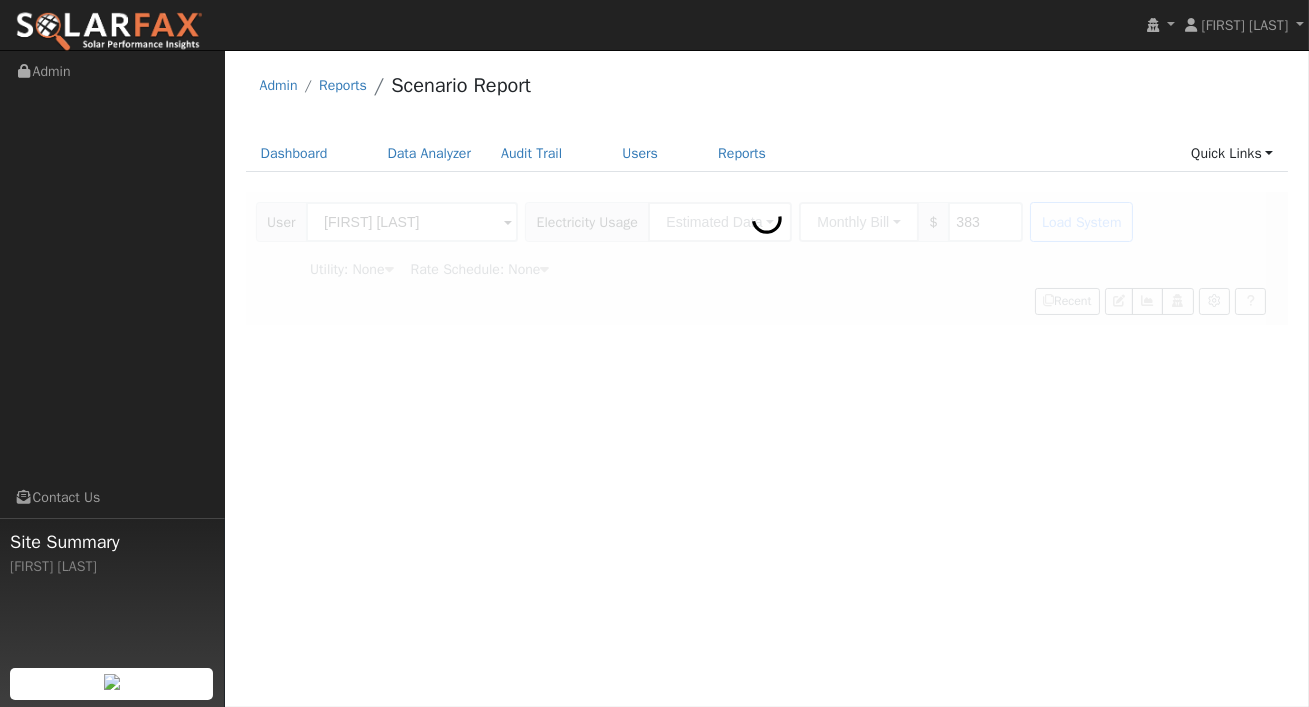 type on "Pacific Gas & Electric" 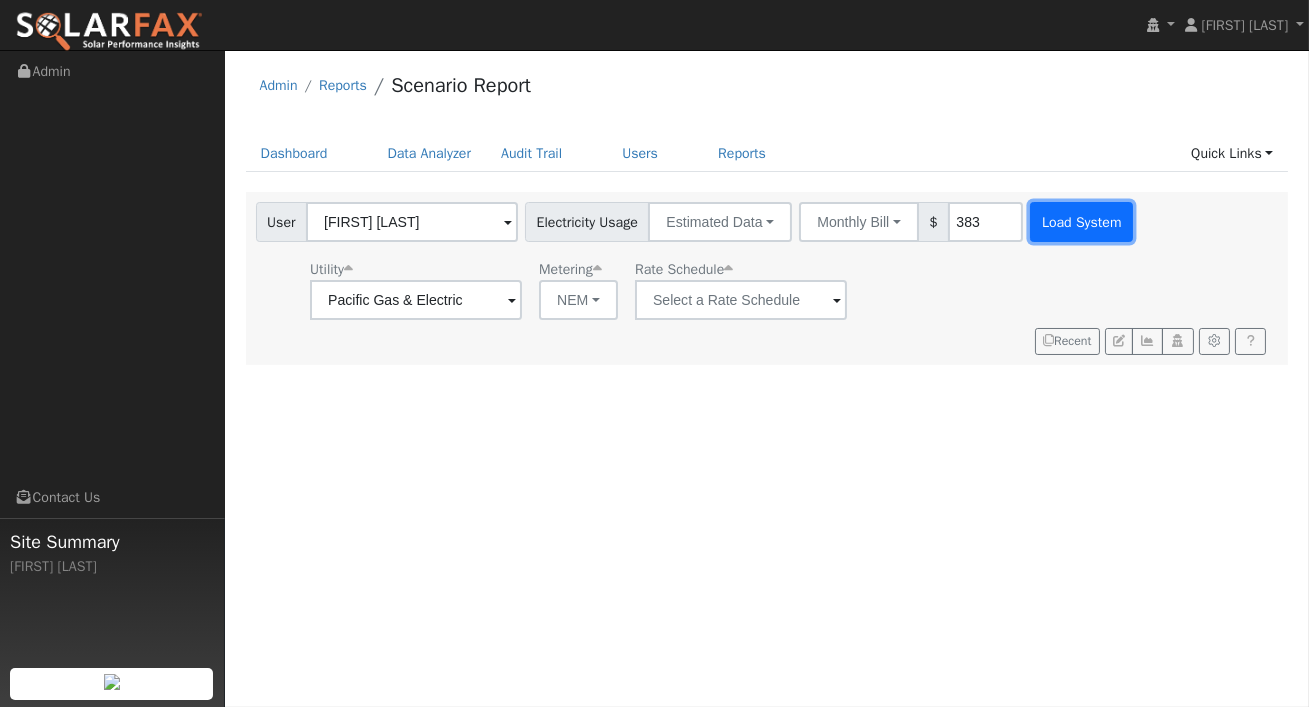click on "Load System" at bounding box center [1081, 222] 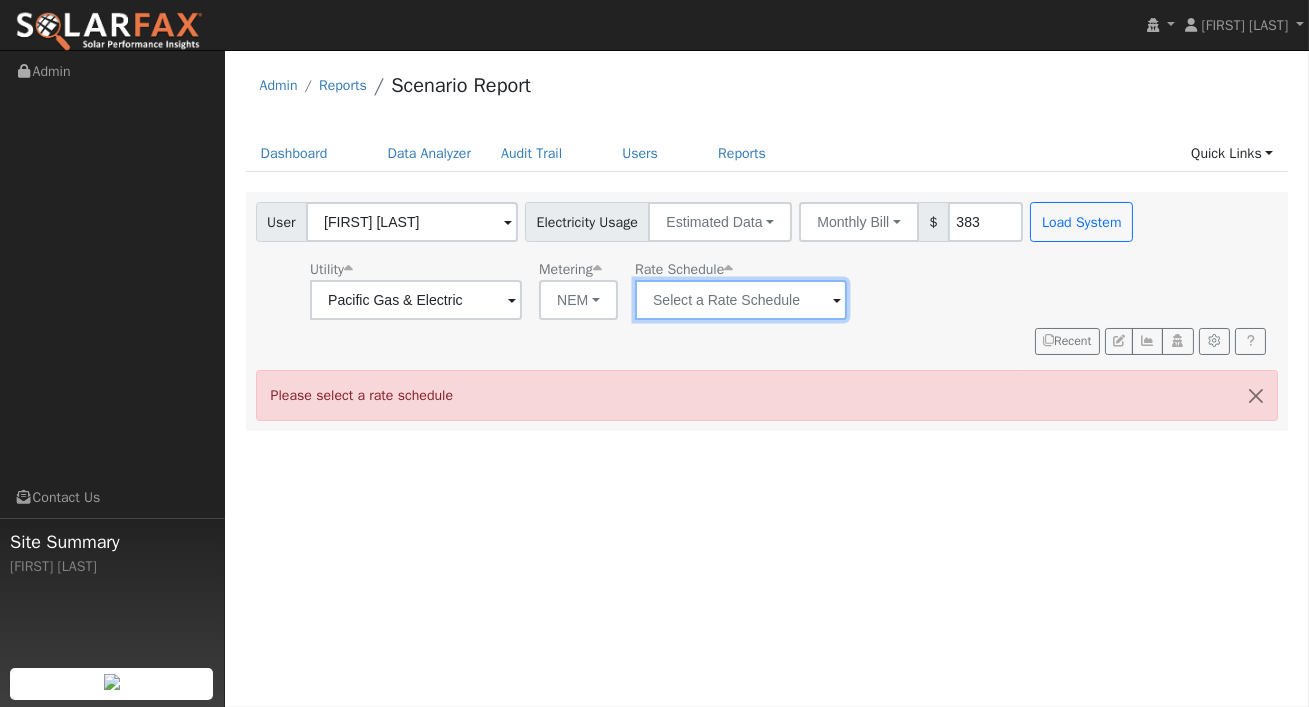 click at bounding box center (416, 300) 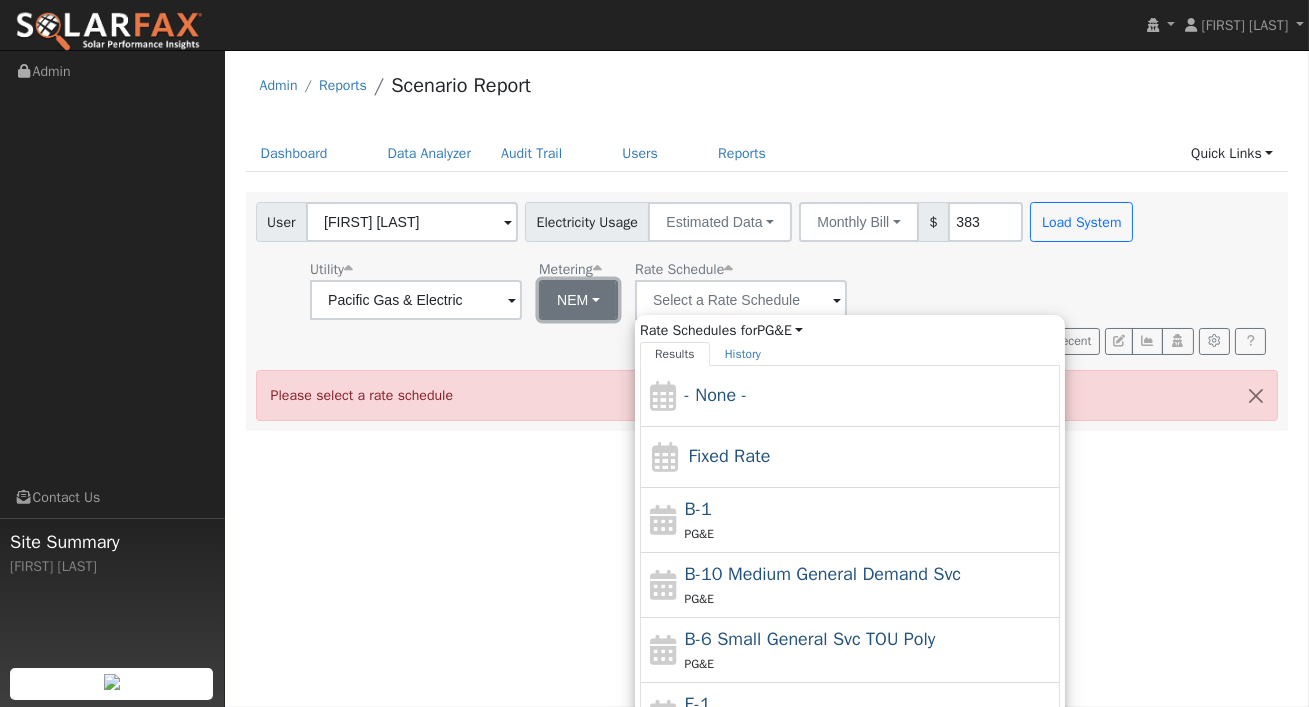 click on "NEM" at bounding box center [578, 300] 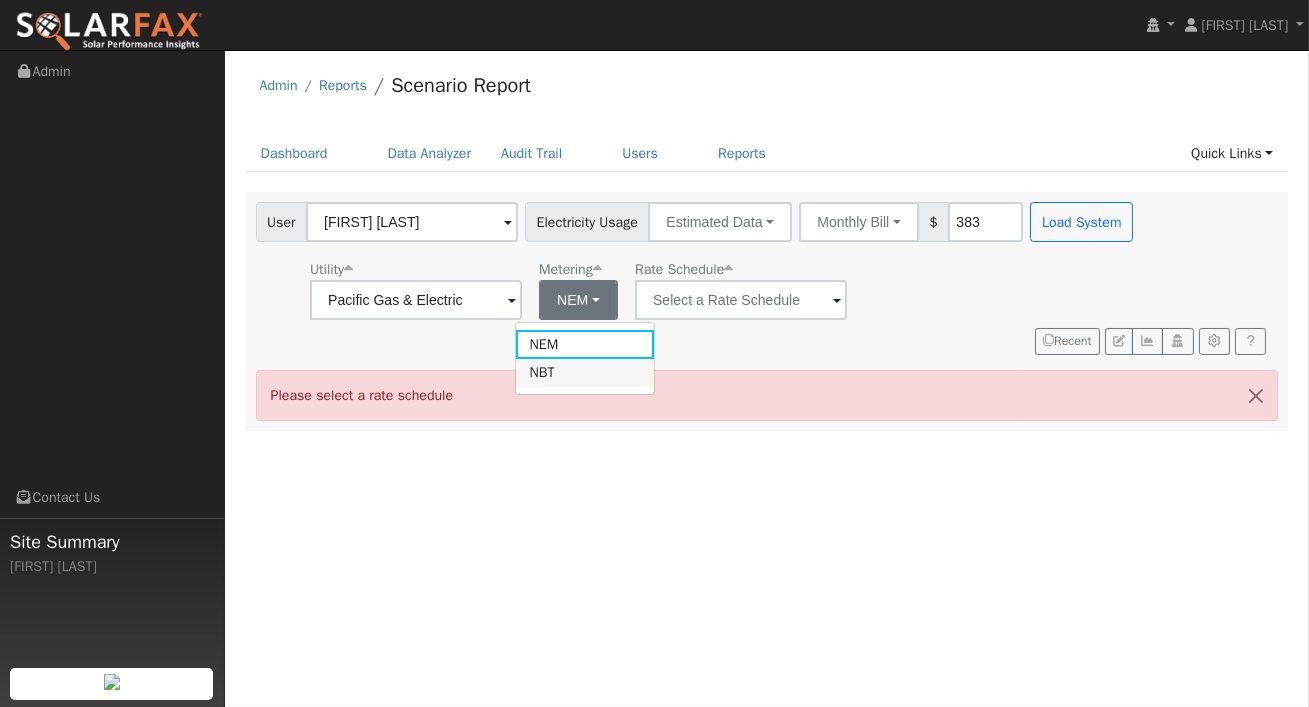 click on "NBT" at bounding box center [585, 373] 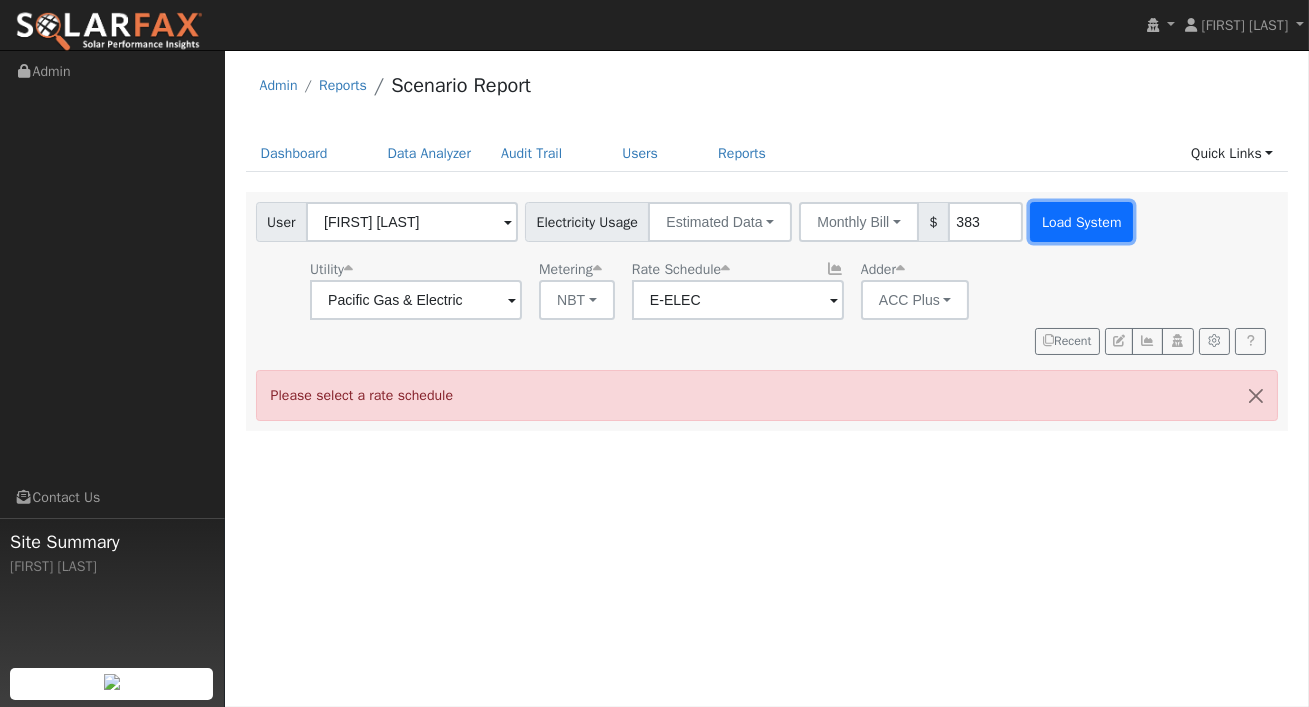 click on "Load System" at bounding box center (1081, 222) 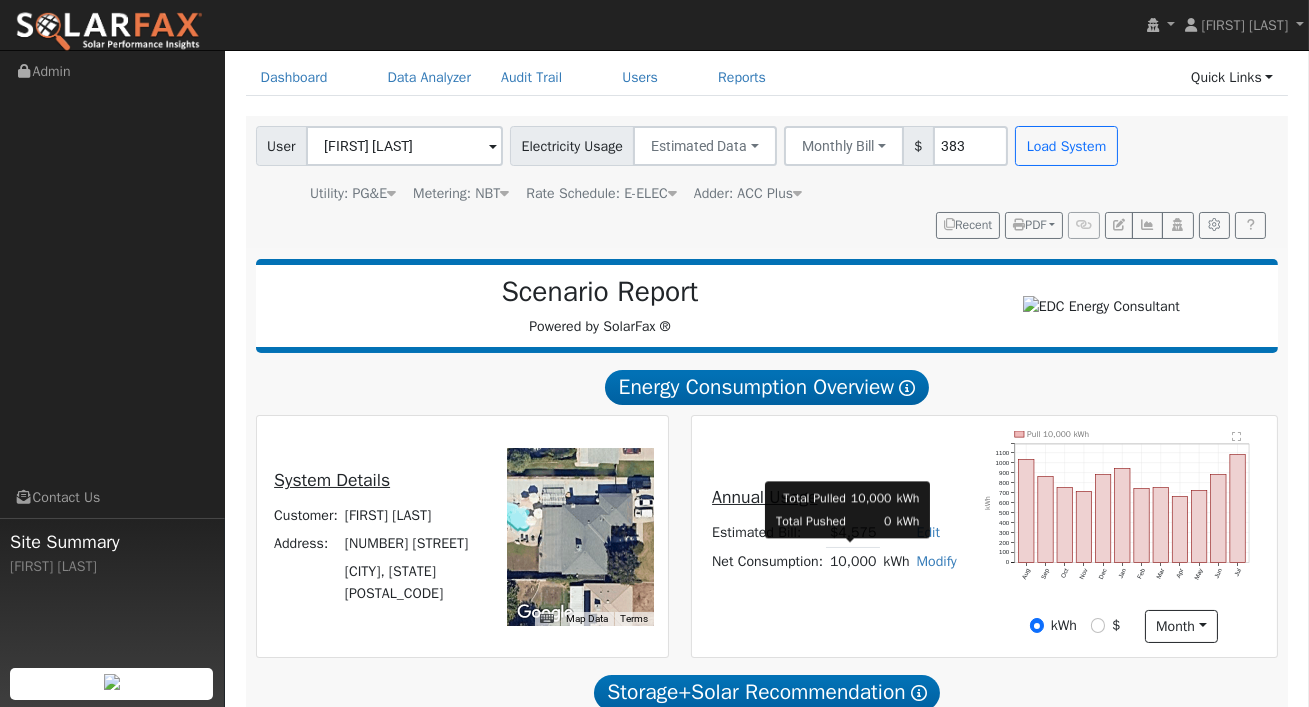 scroll, scrollTop: 6, scrollLeft: 0, axis: vertical 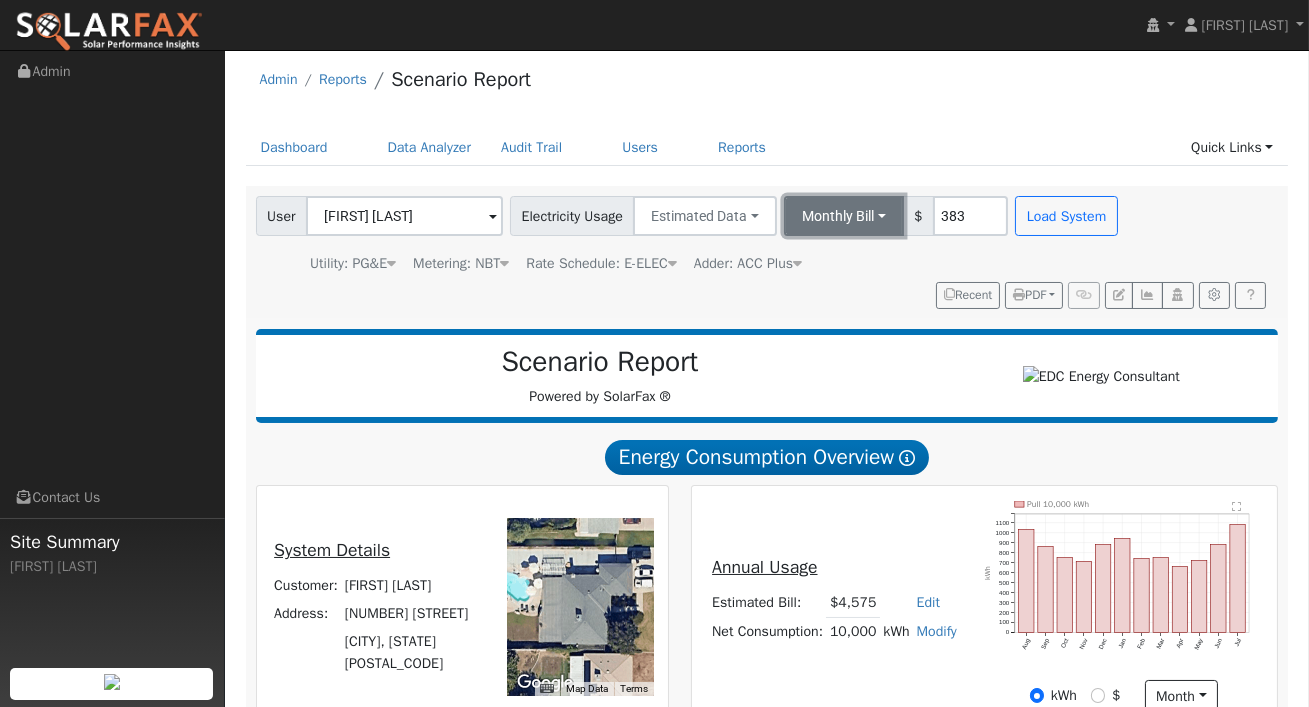 click on "Monthly Bill" at bounding box center [844, 216] 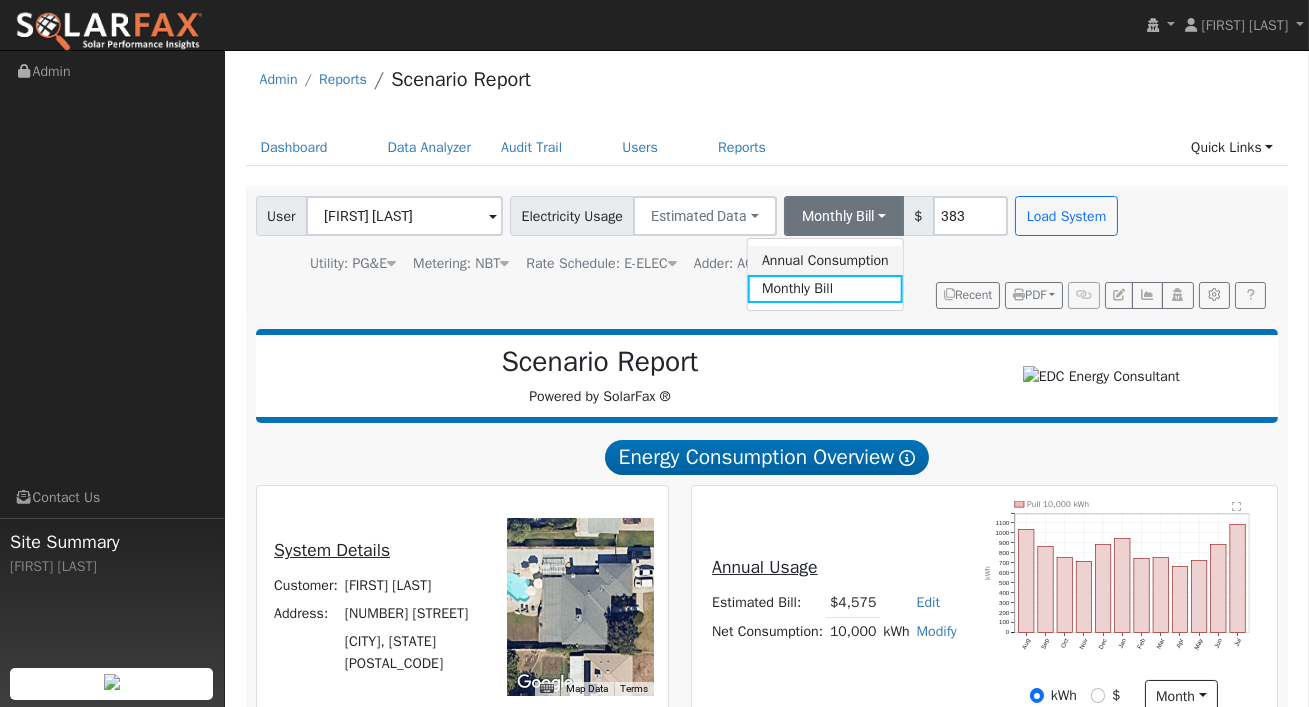 click on "Annual Consumption" at bounding box center (825, 260) 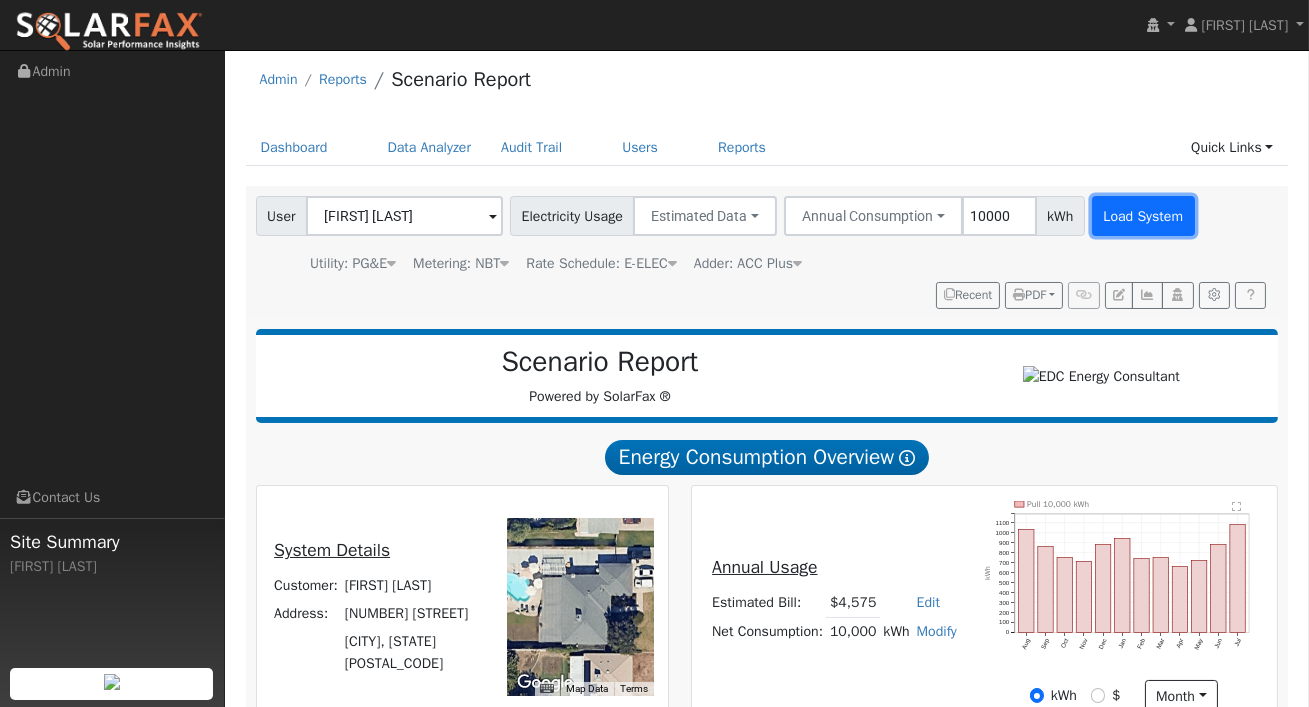 click on "Load System" at bounding box center [1143, 216] 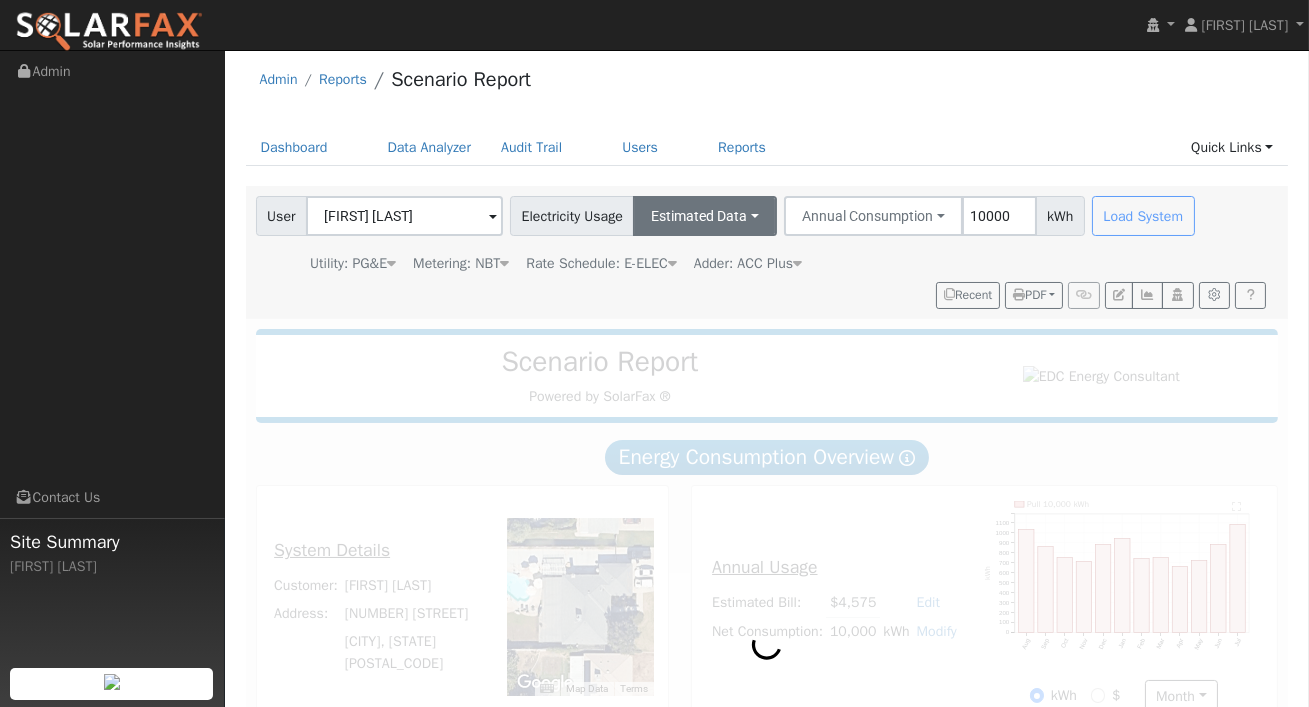 scroll, scrollTop: 0, scrollLeft: 0, axis: both 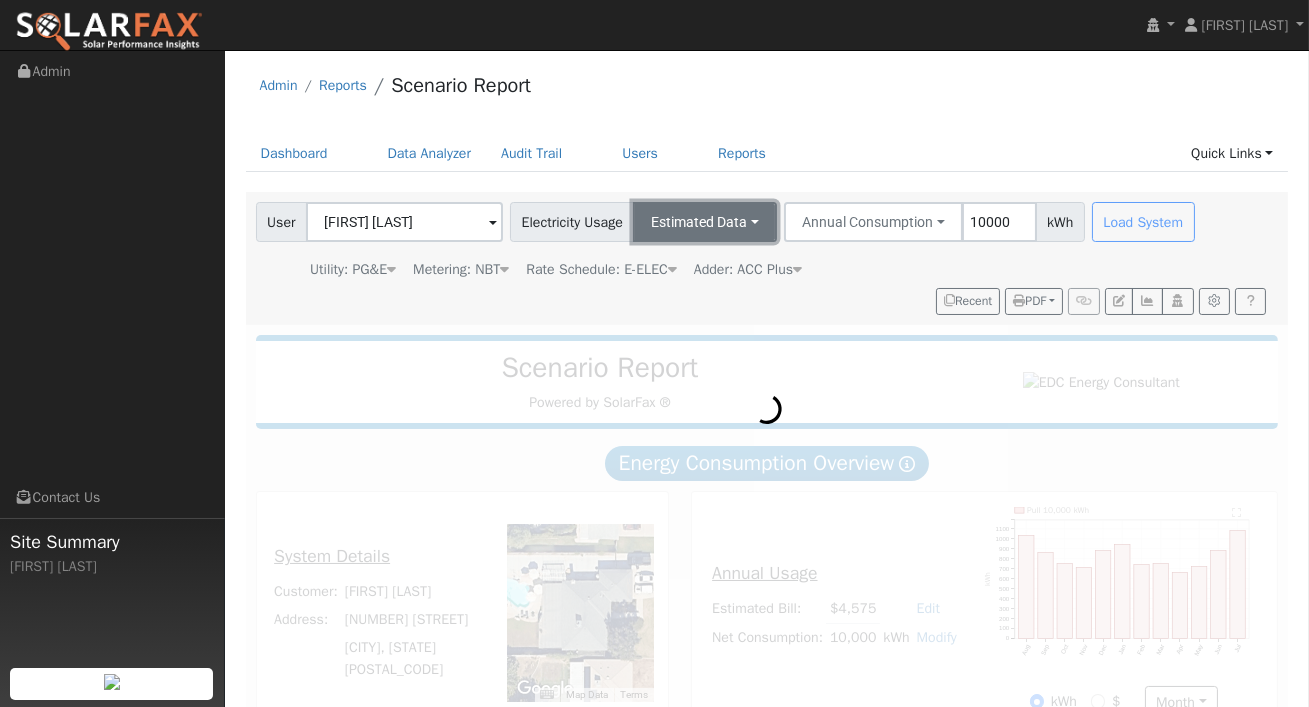 click on "Estimated Data" at bounding box center [705, 222] 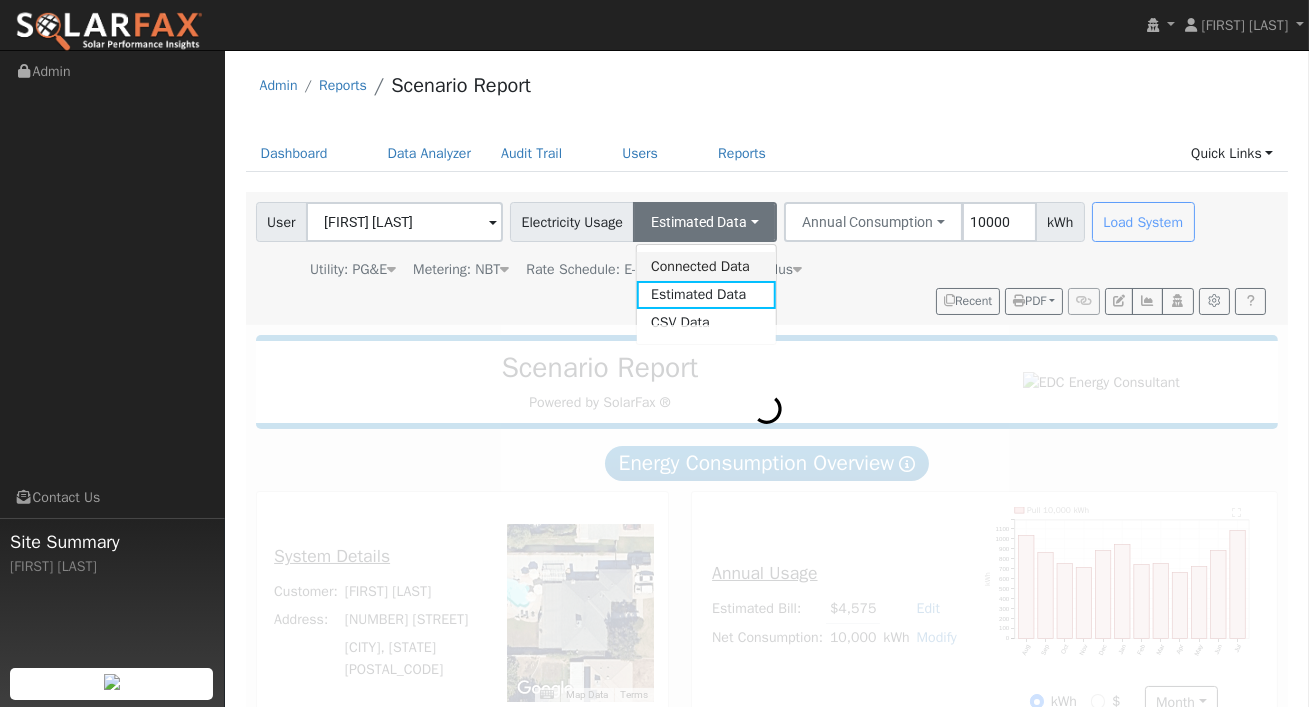 click on "Connected Data" at bounding box center (706, 266) 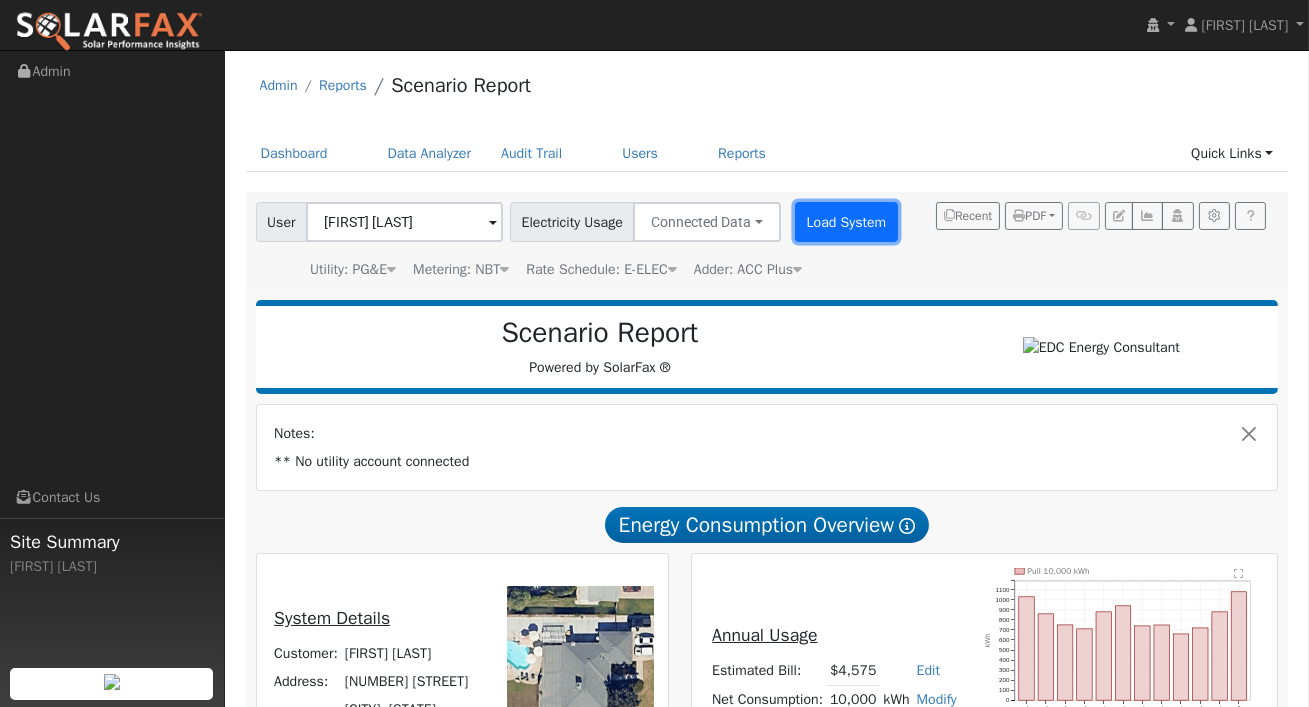 click on "Load System" at bounding box center [846, 222] 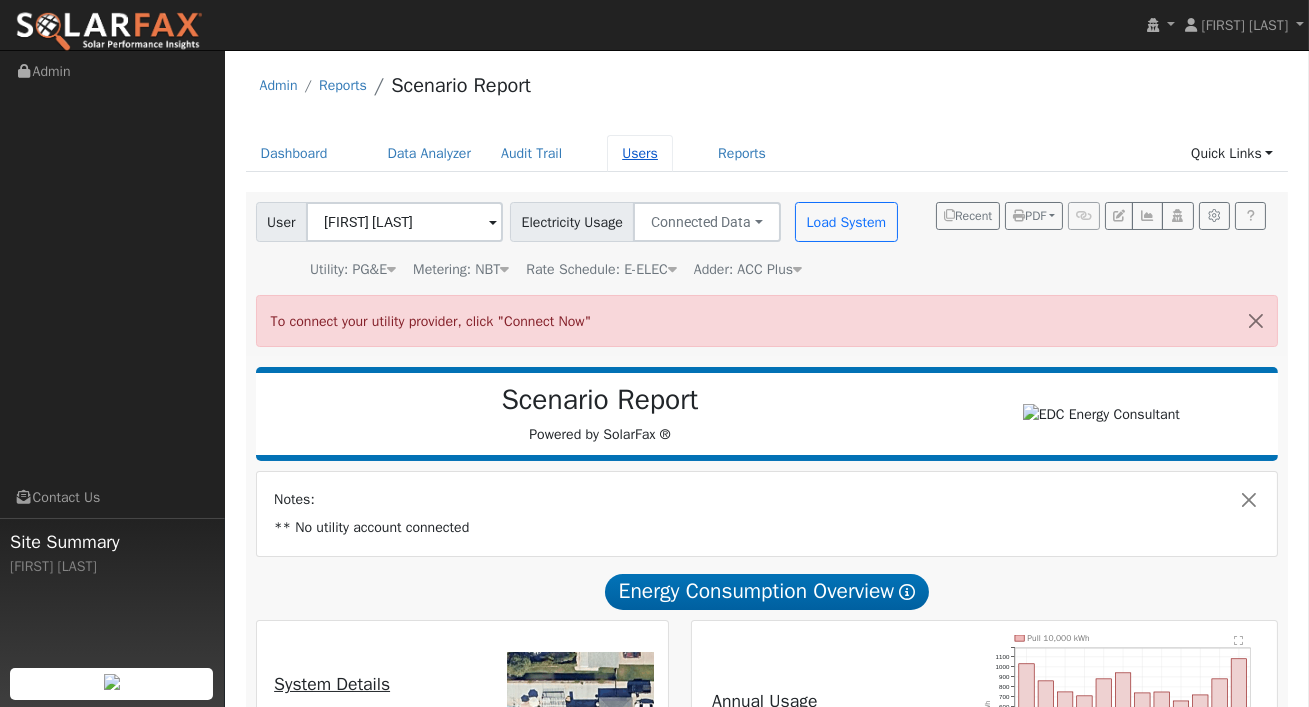 click on "Users" at bounding box center [640, 153] 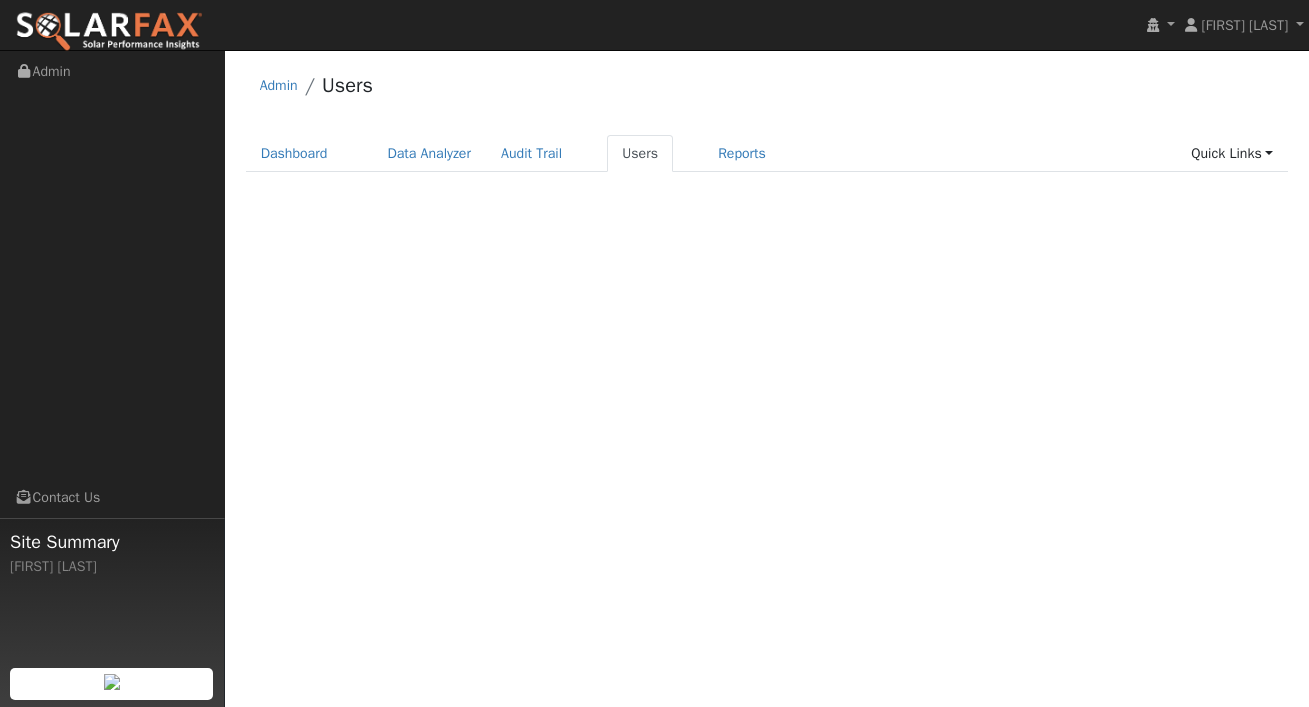 scroll, scrollTop: 0, scrollLeft: 0, axis: both 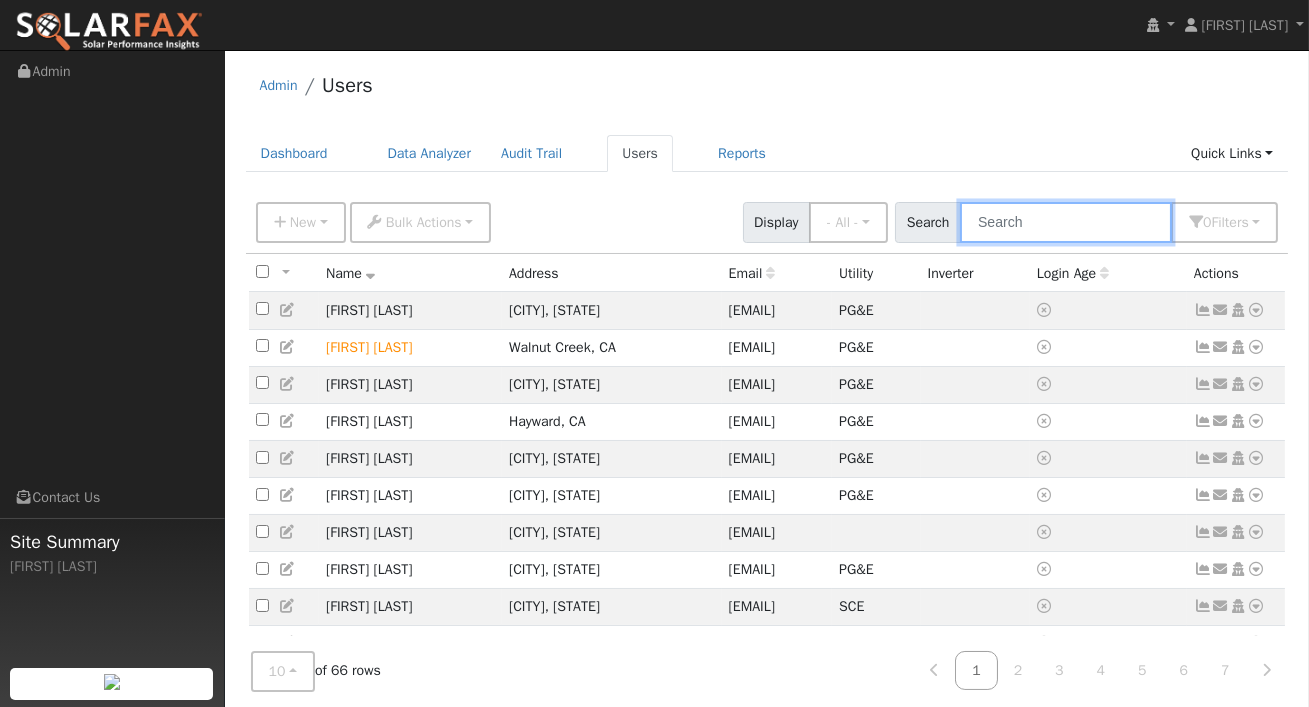 click at bounding box center (1066, 222) 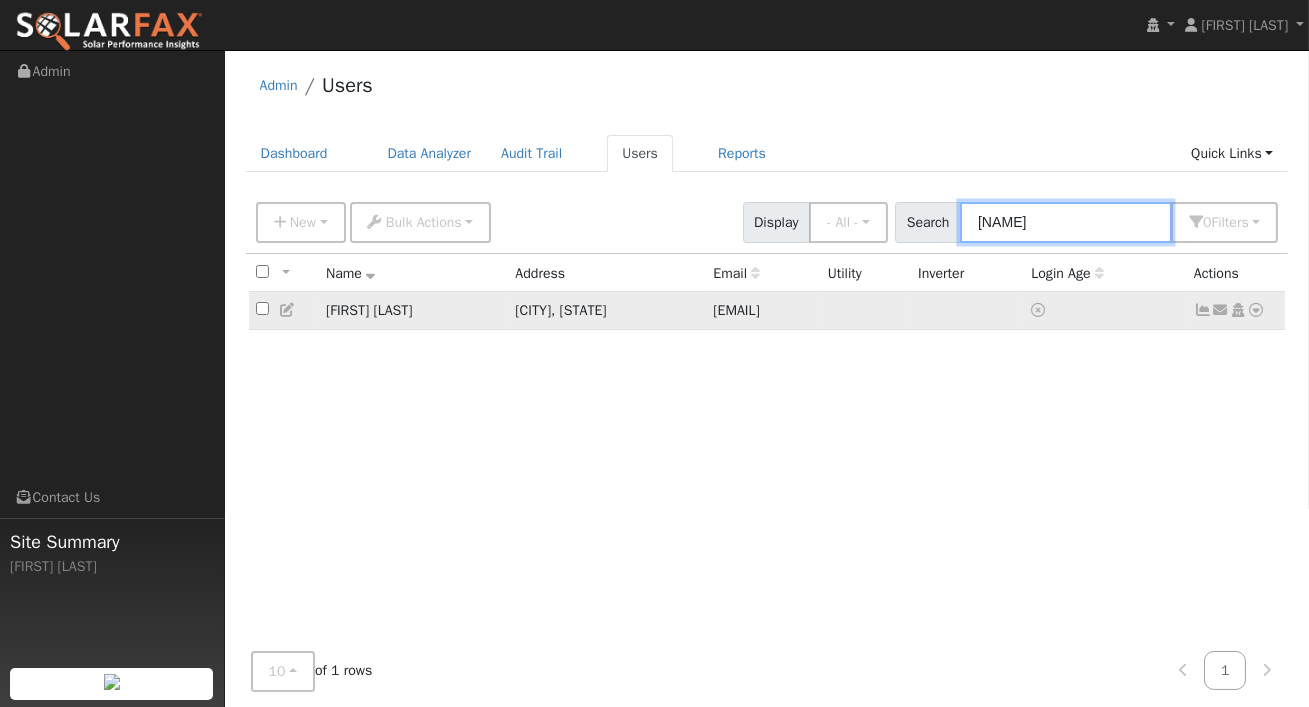 type on "talia" 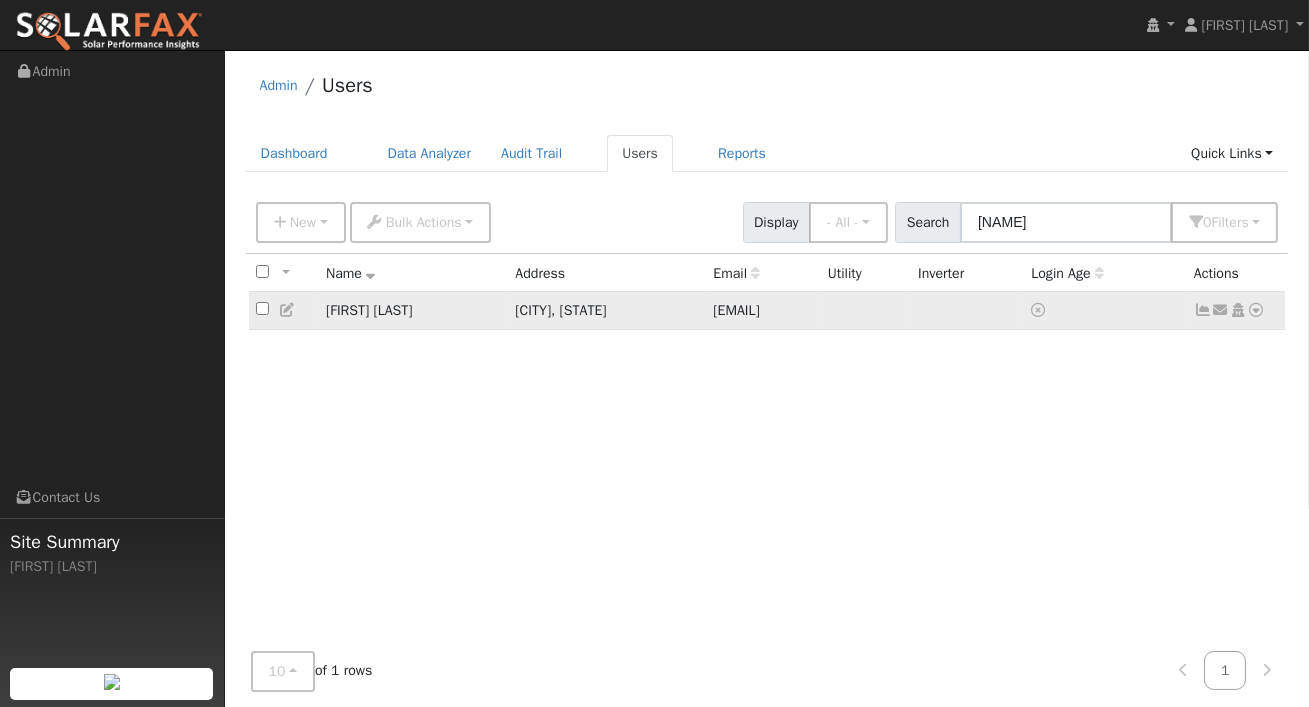 click at bounding box center (1257, 310) 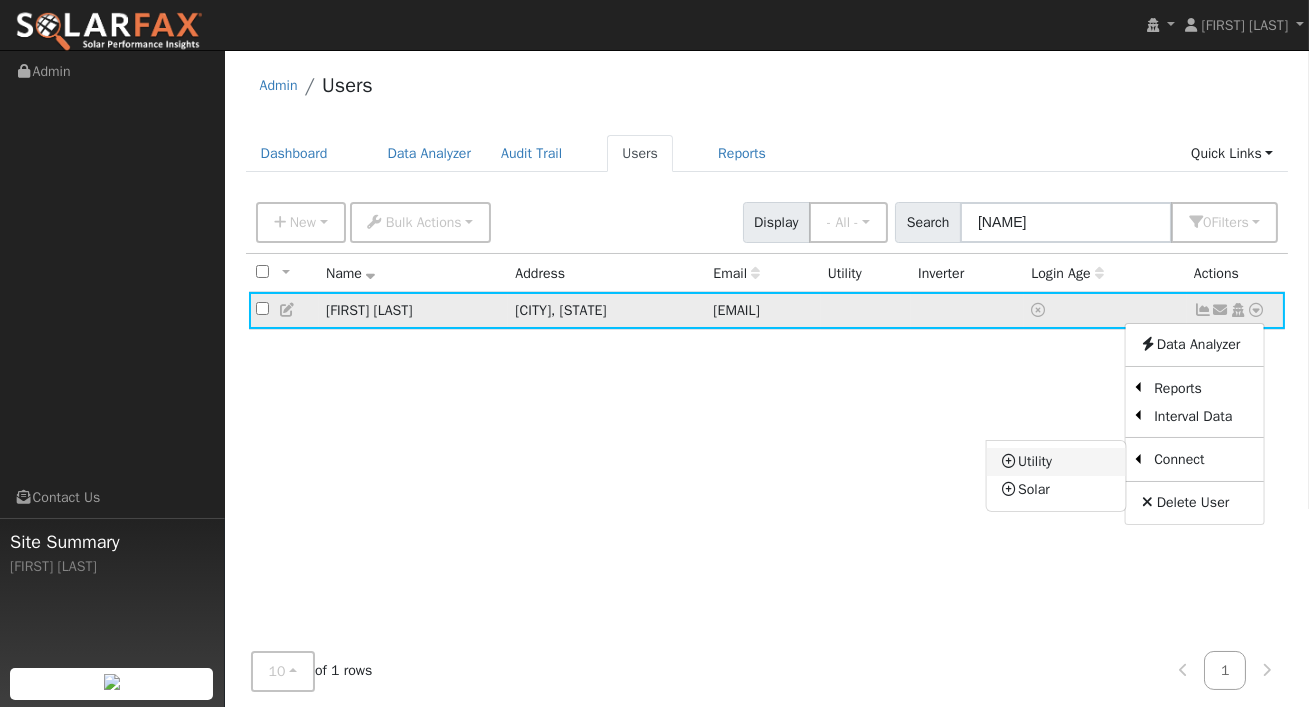 click on "Utility" at bounding box center [1055, 462] 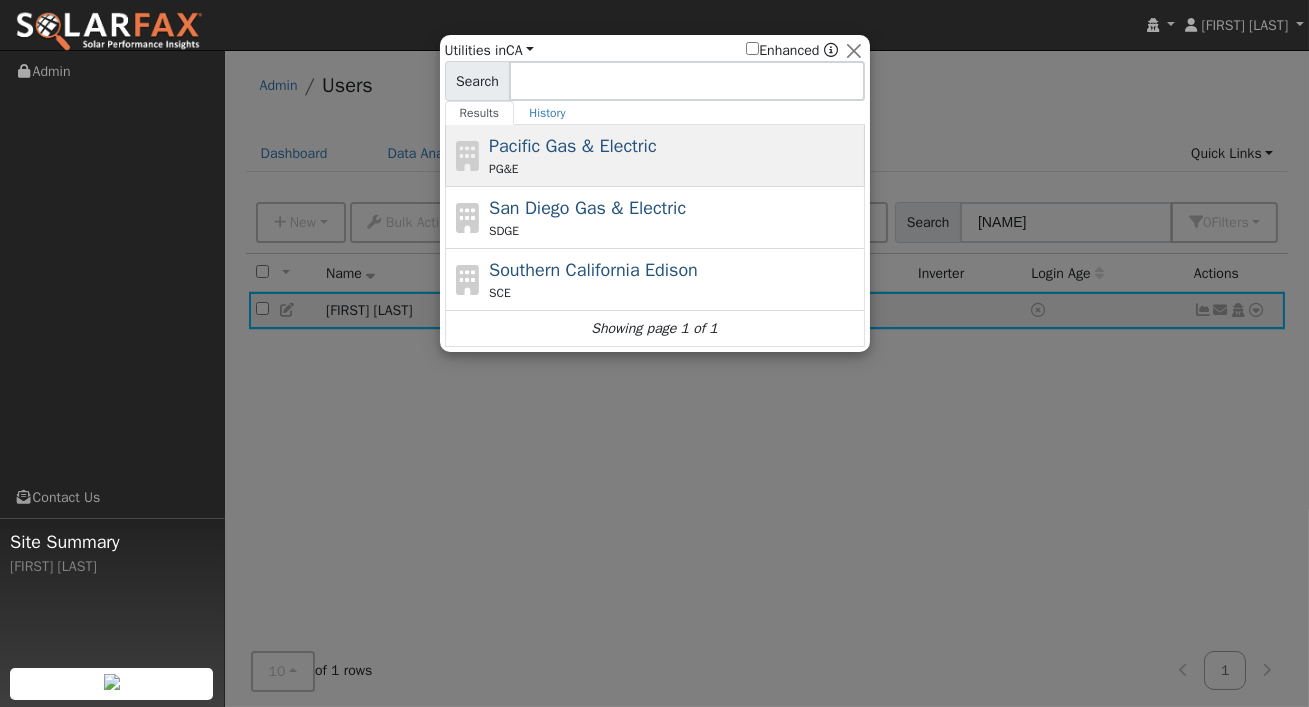 click on "Pacific Gas & Electric" at bounding box center [573, 146] 